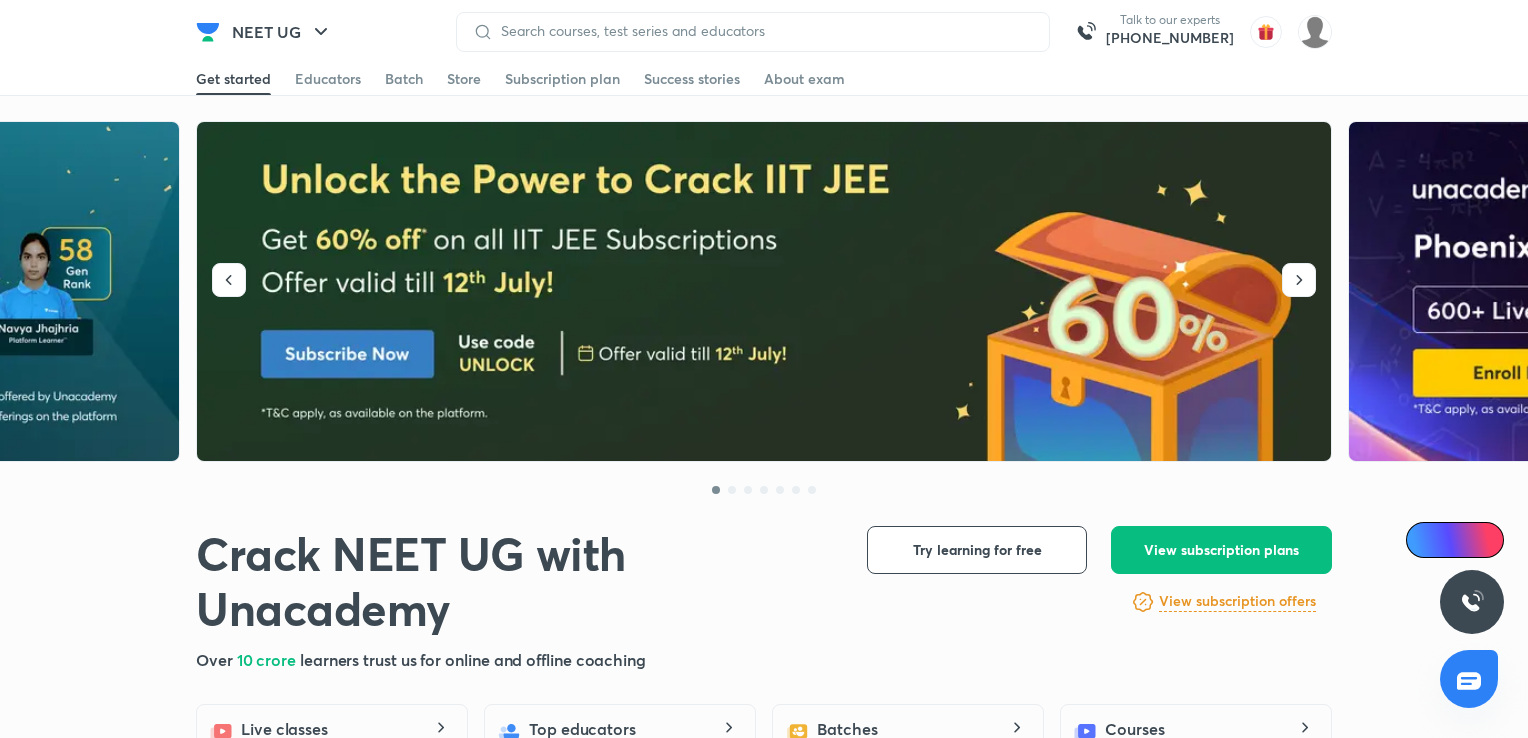 scroll, scrollTop: 0, scrollLeft: 0, axis: both 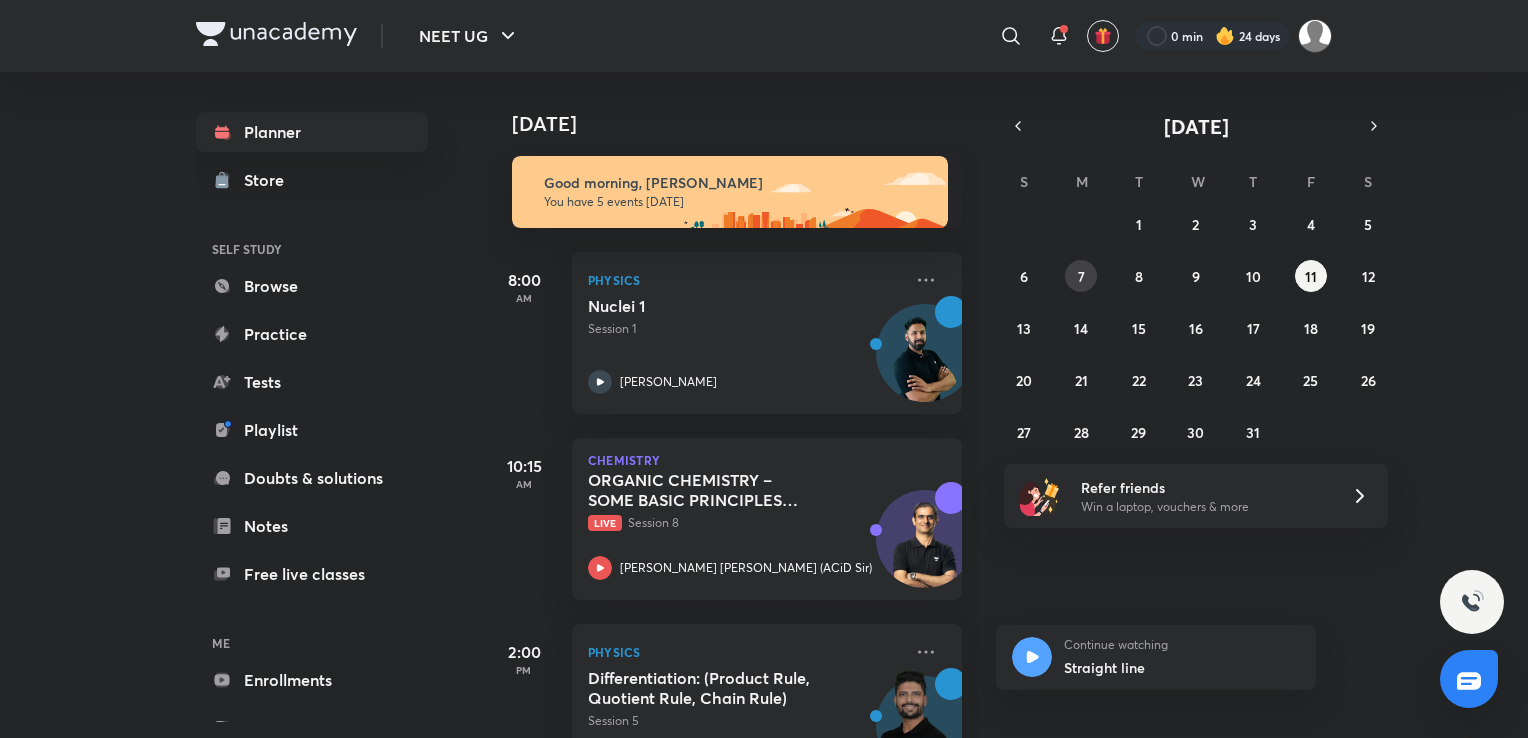 click on "7" at bounding box center [1081, 276] 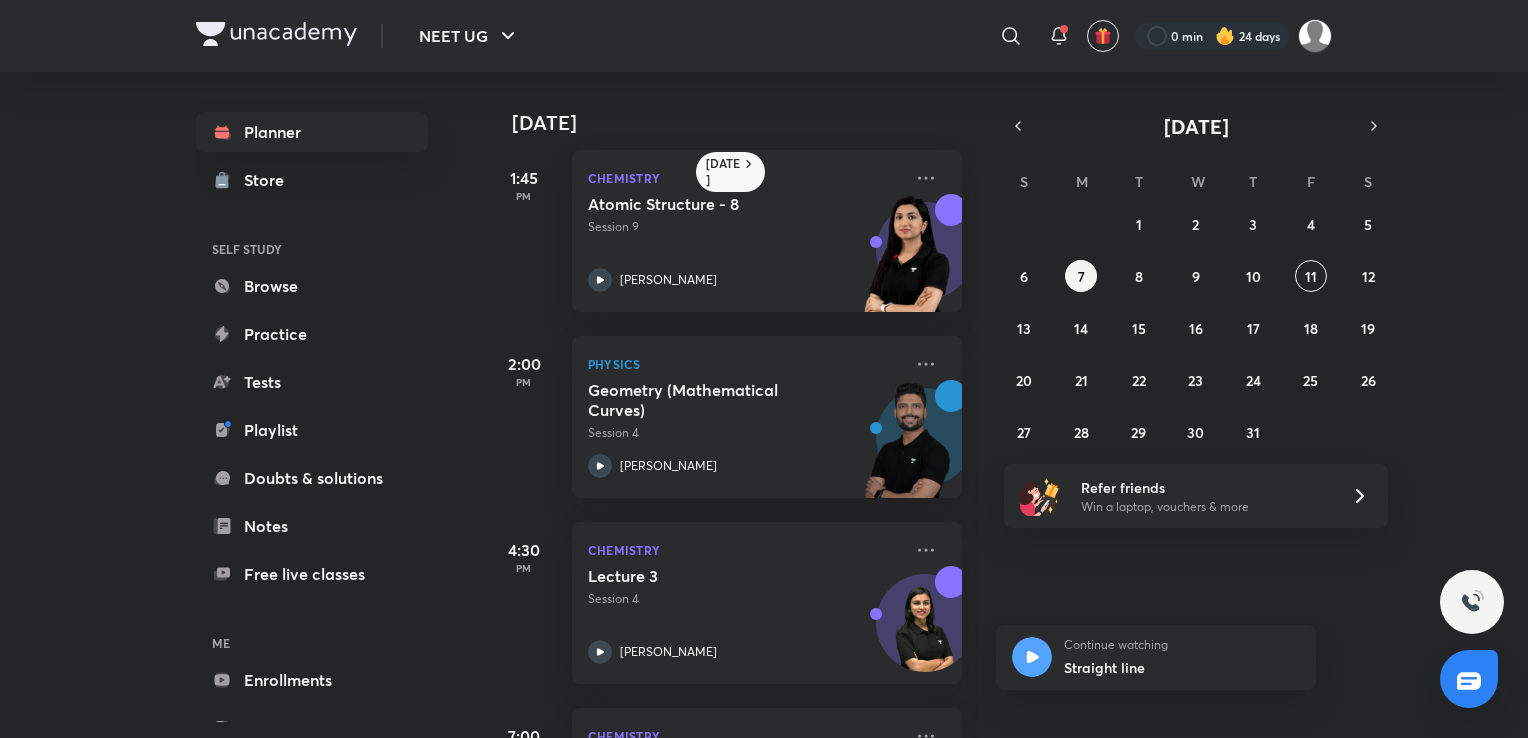 scroll, scrollTop: 570, scrollLeft: 0, axis: vertical 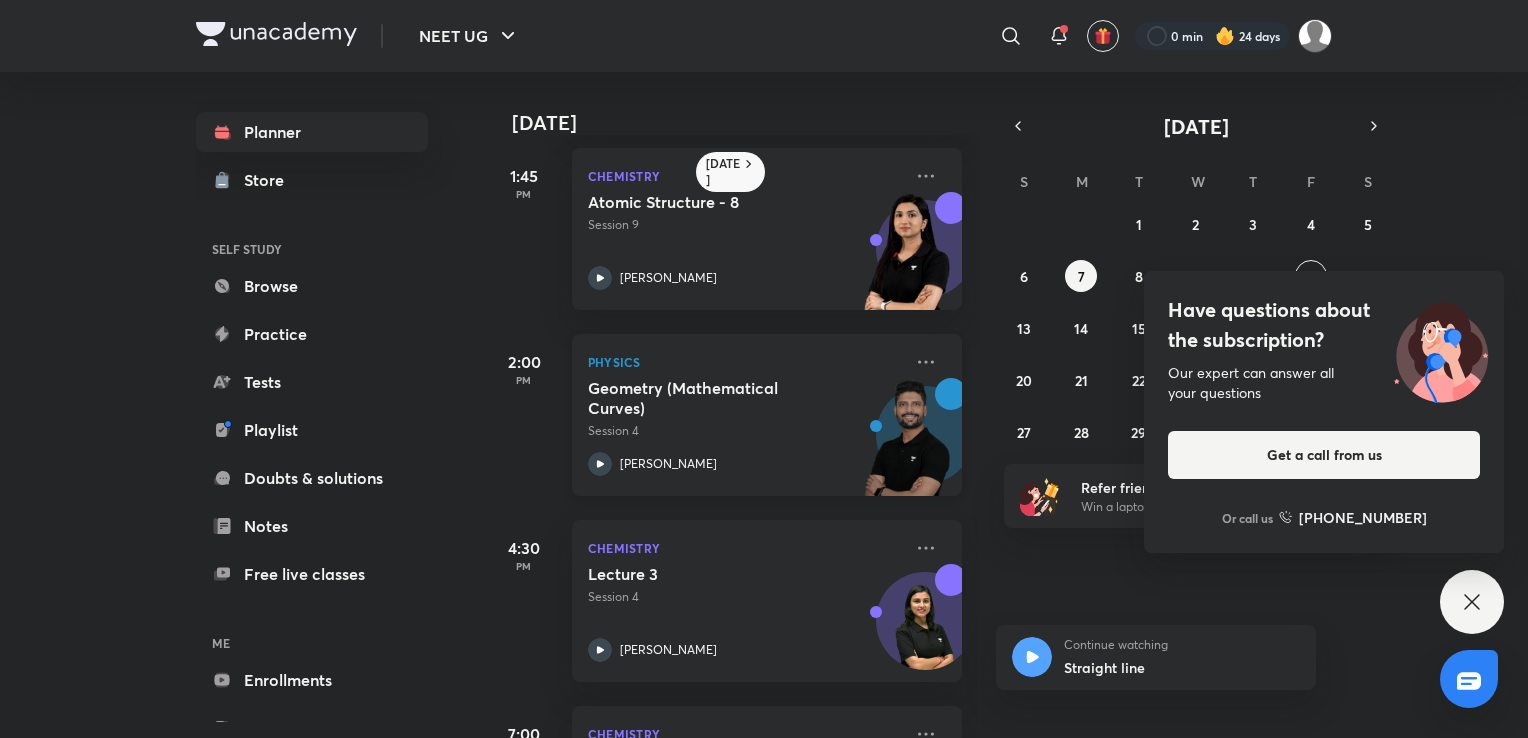 click on "Session 4" at bounding box center (745, 431) 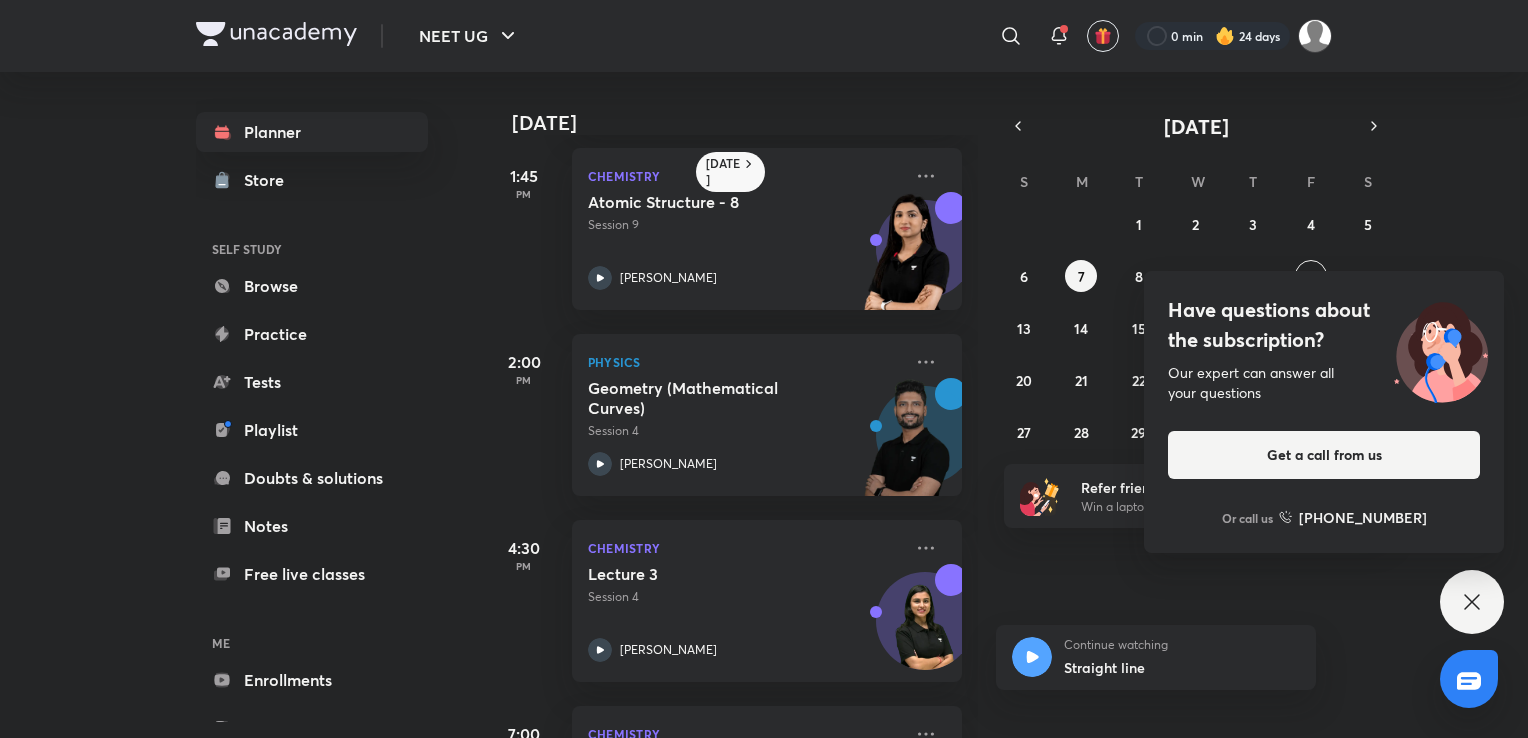 click on "Have questions about the subscription? Our expert can answer all your questions Get a call from us Or call us [PHONE_NUMBER]" at bounding box center [1472, 602] 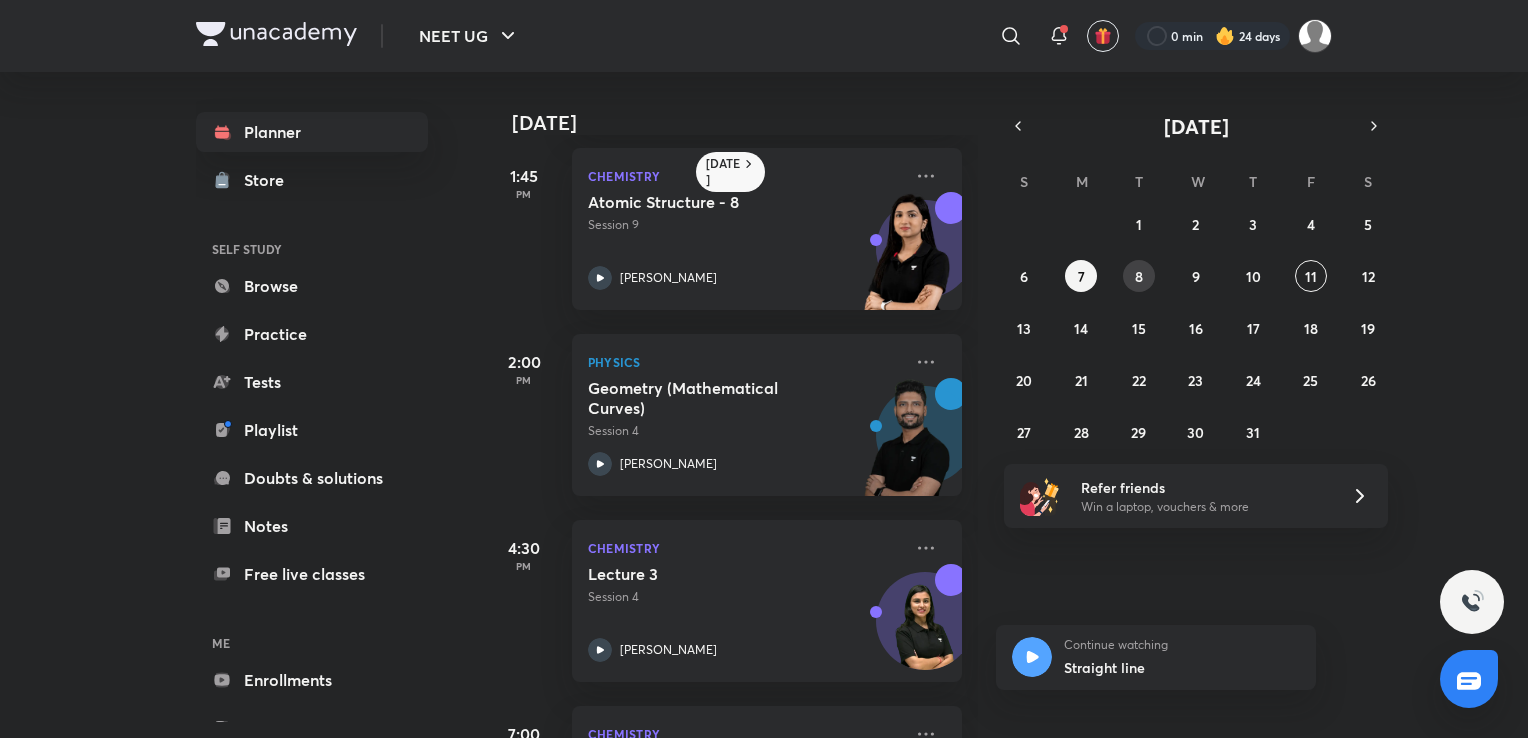 click on "29 30 1 2 3 4 5 6 7 8 9 10 11 12 13 14 15 16 17 18 19 20 21 22 23 24 25 26 27 28 29 30 31 1 2" at bounding box center [1196, 328] 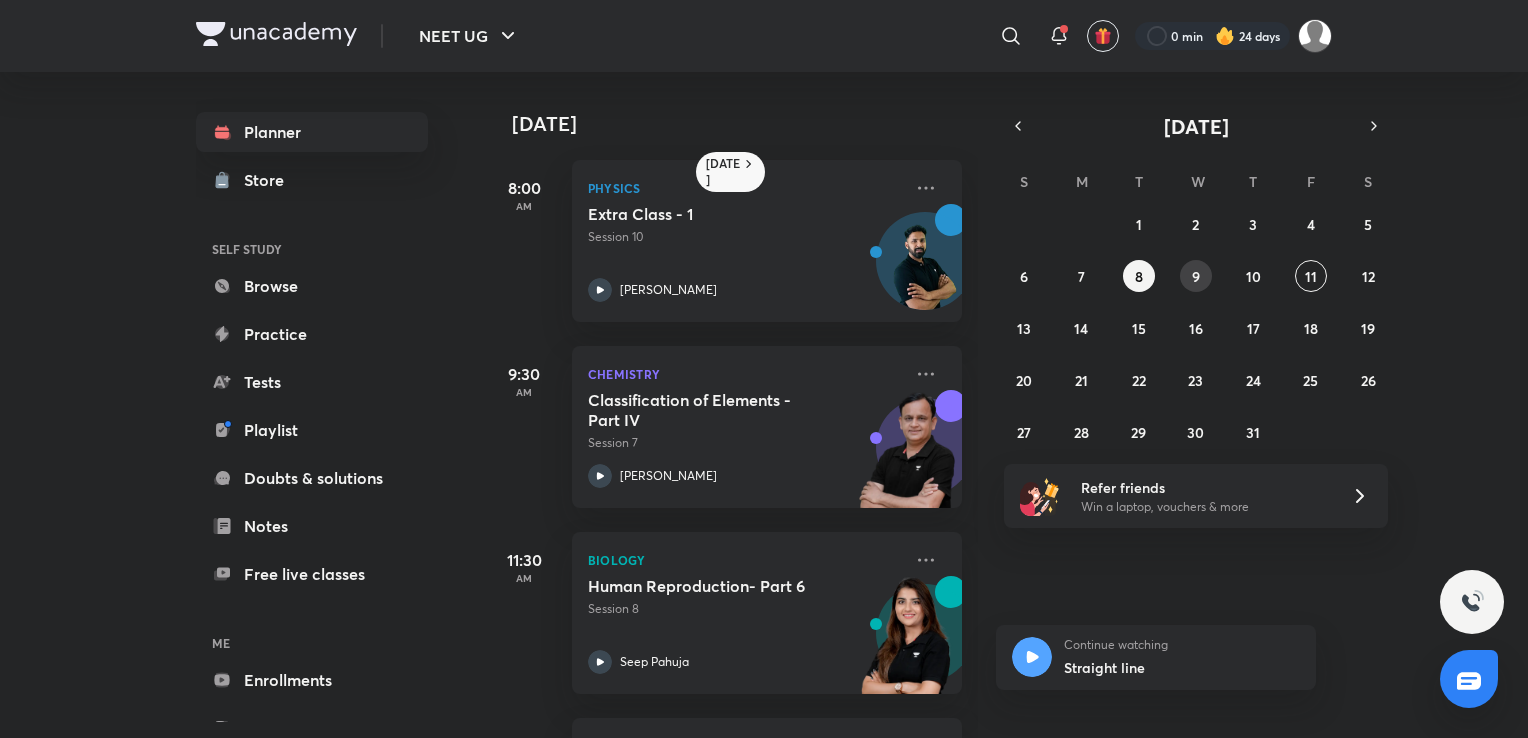 click on "9" at bounding box center (1196, 276) 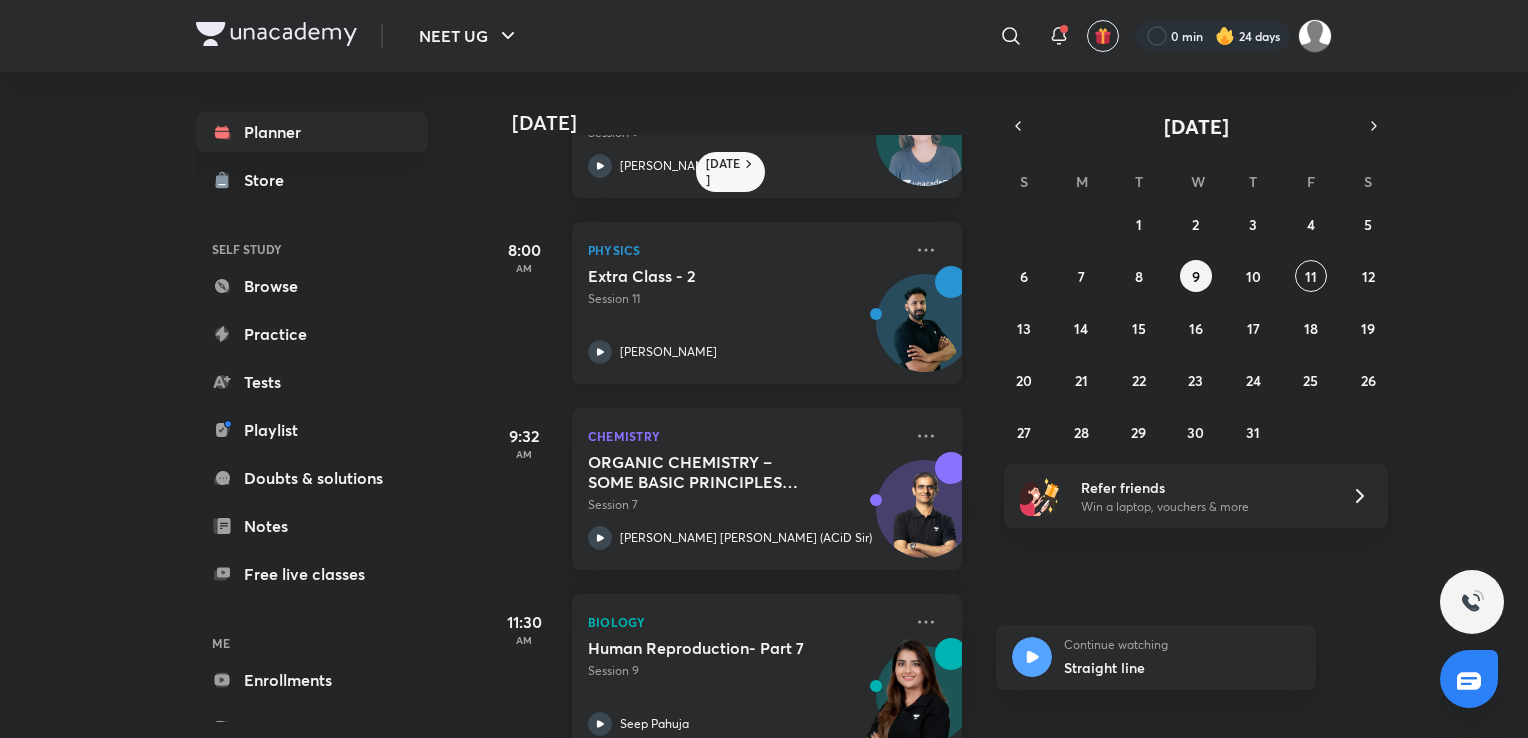 scroll, scrollTop: 132, scrollLeft: 0, axis: vertical 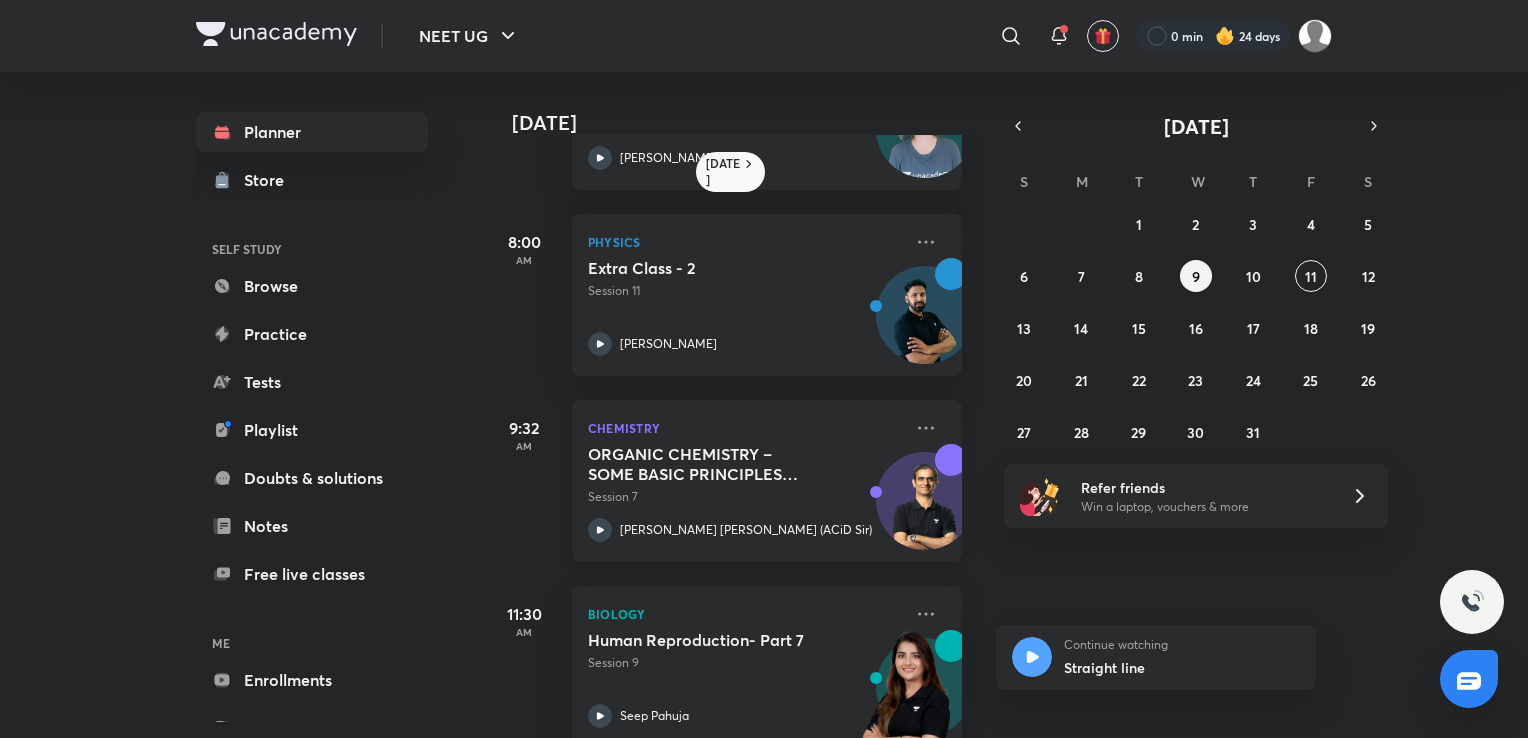 click on "ORGANIC CHEMISTRY – SOME BASIC PRINCIPLES AND TECHNIQUES (Classification And Nomenclature) - 5" at bounding box center (712, 464) 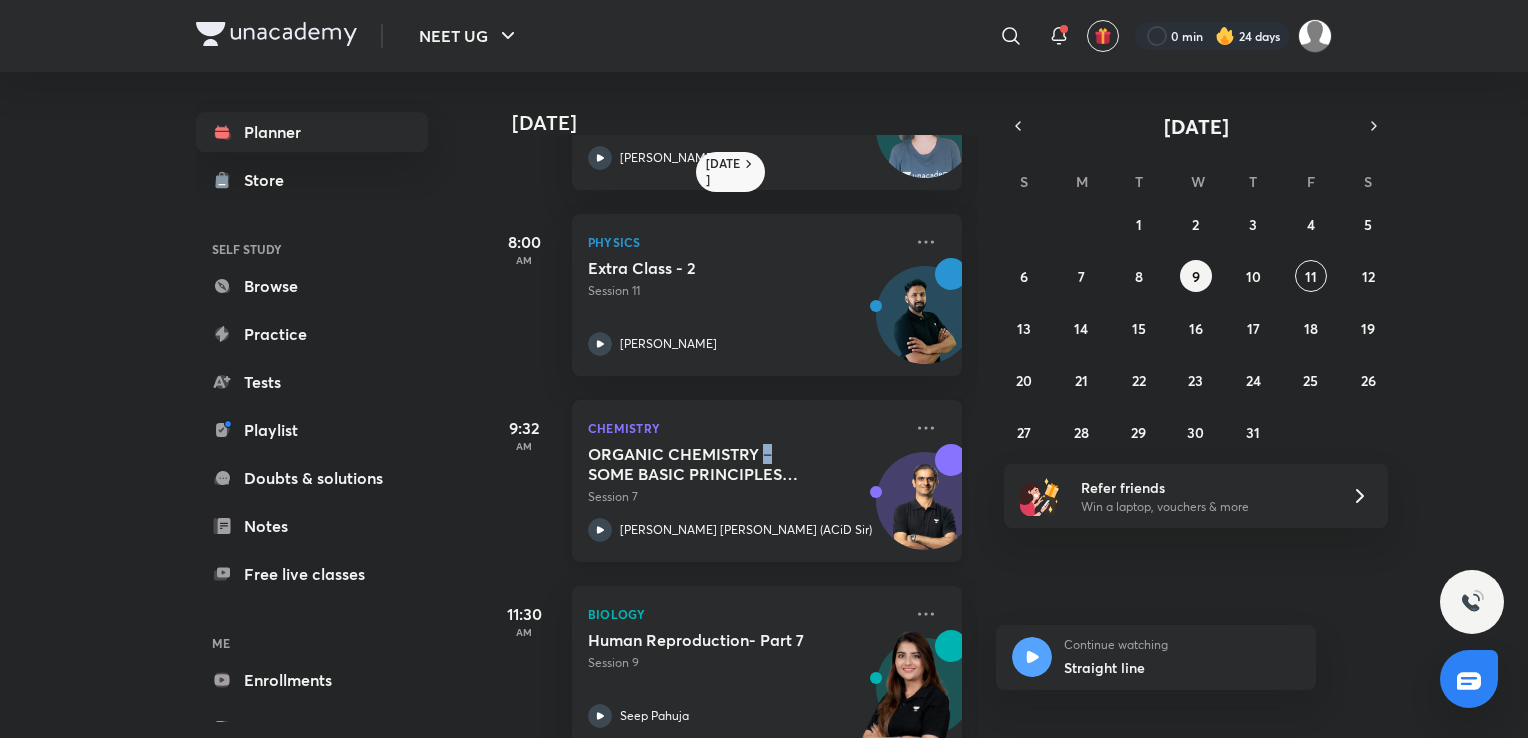 click on "ORGANIC CHEMISTRY – SOME BASIC PRINCIPLES AND TECHNIQUES (Classification And Nomenclature) - 5" at bounding box center [712, 464] 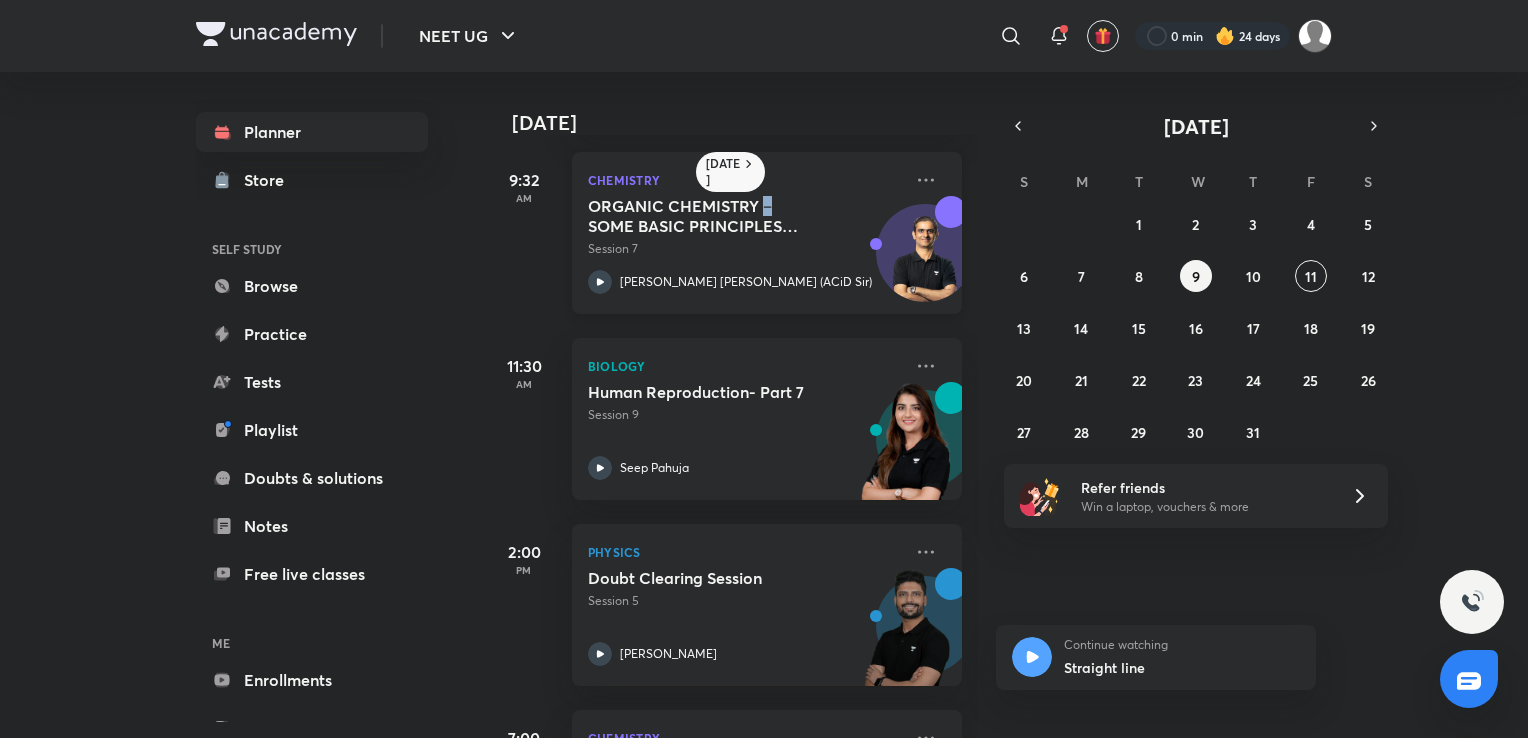 scroll, scrollTop: 384, scrollLeft: 0, axis: vertical 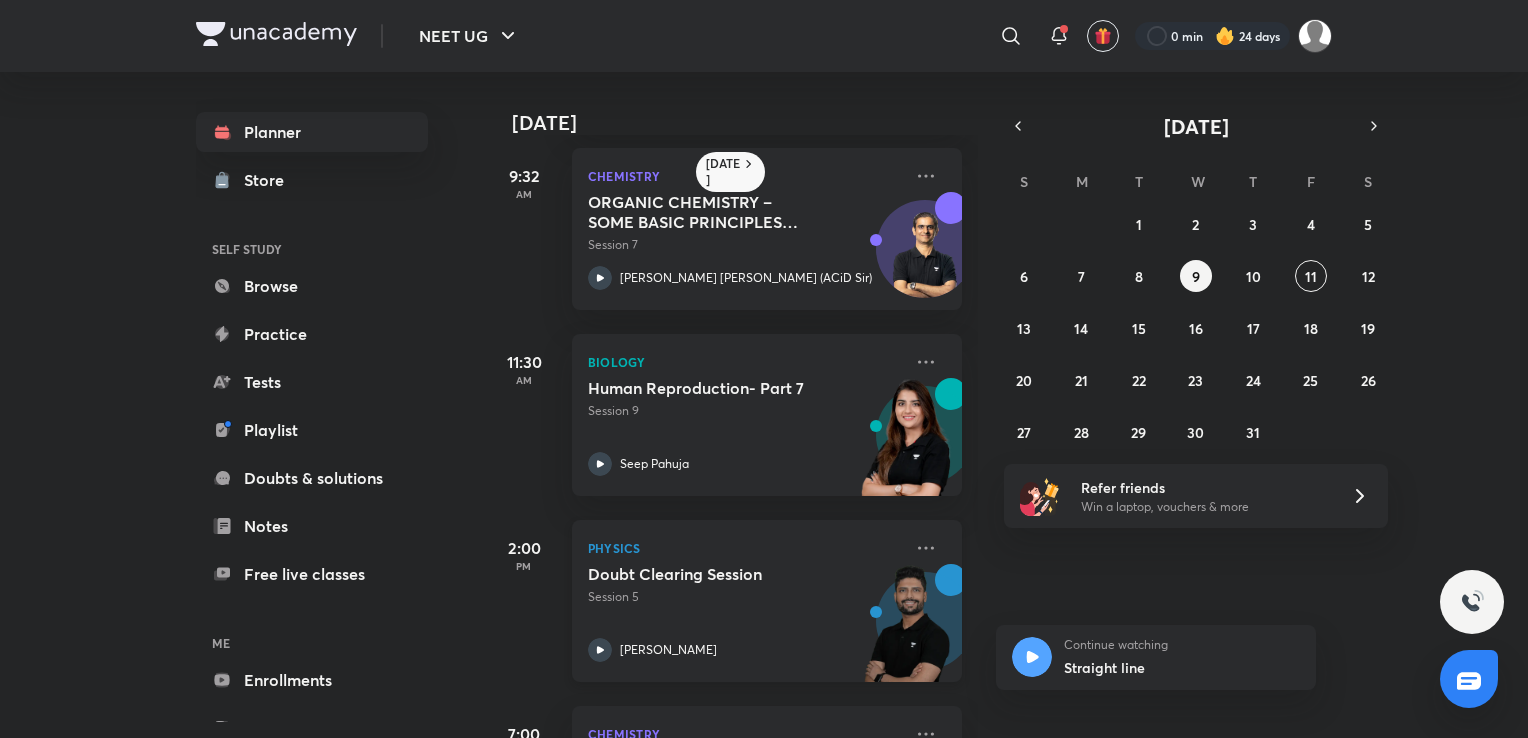 click on "Session 5" at bounding box center (745, 597) 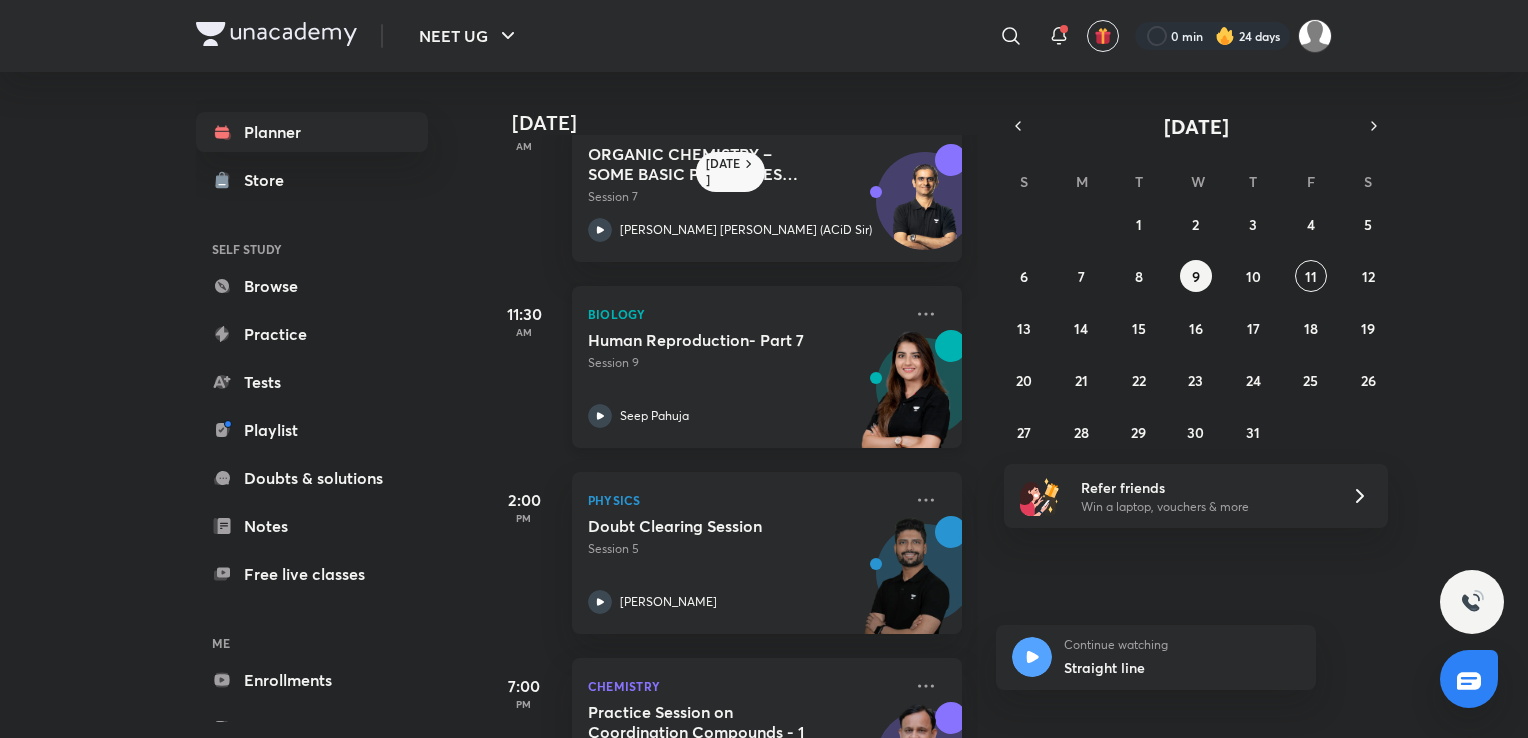 scroll, scrollTop: 452, scrollLeft: 0, axis: vertical 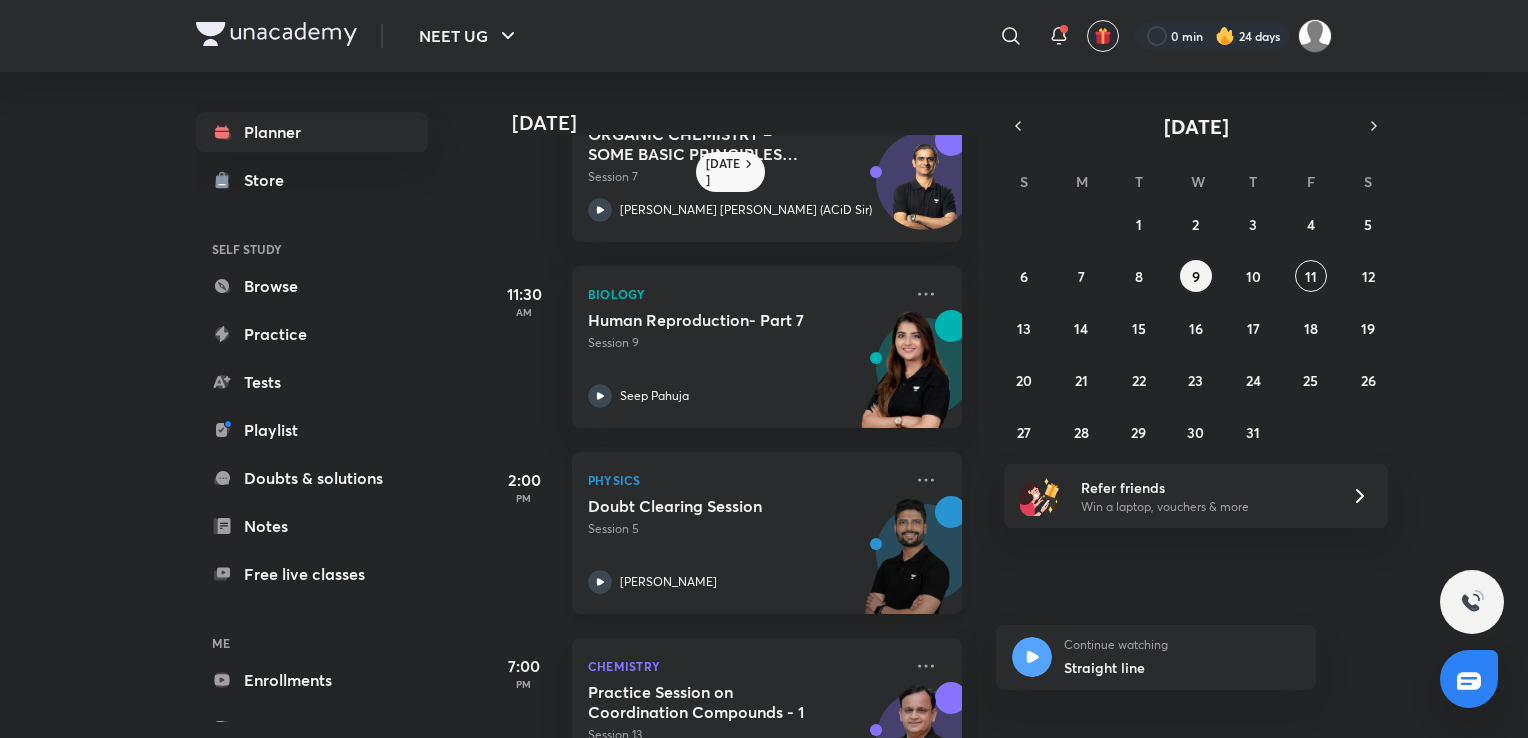 click on "Doubt Clearing Session Session 5 [PERSON_NAME]" at bounding box center (745, 545) 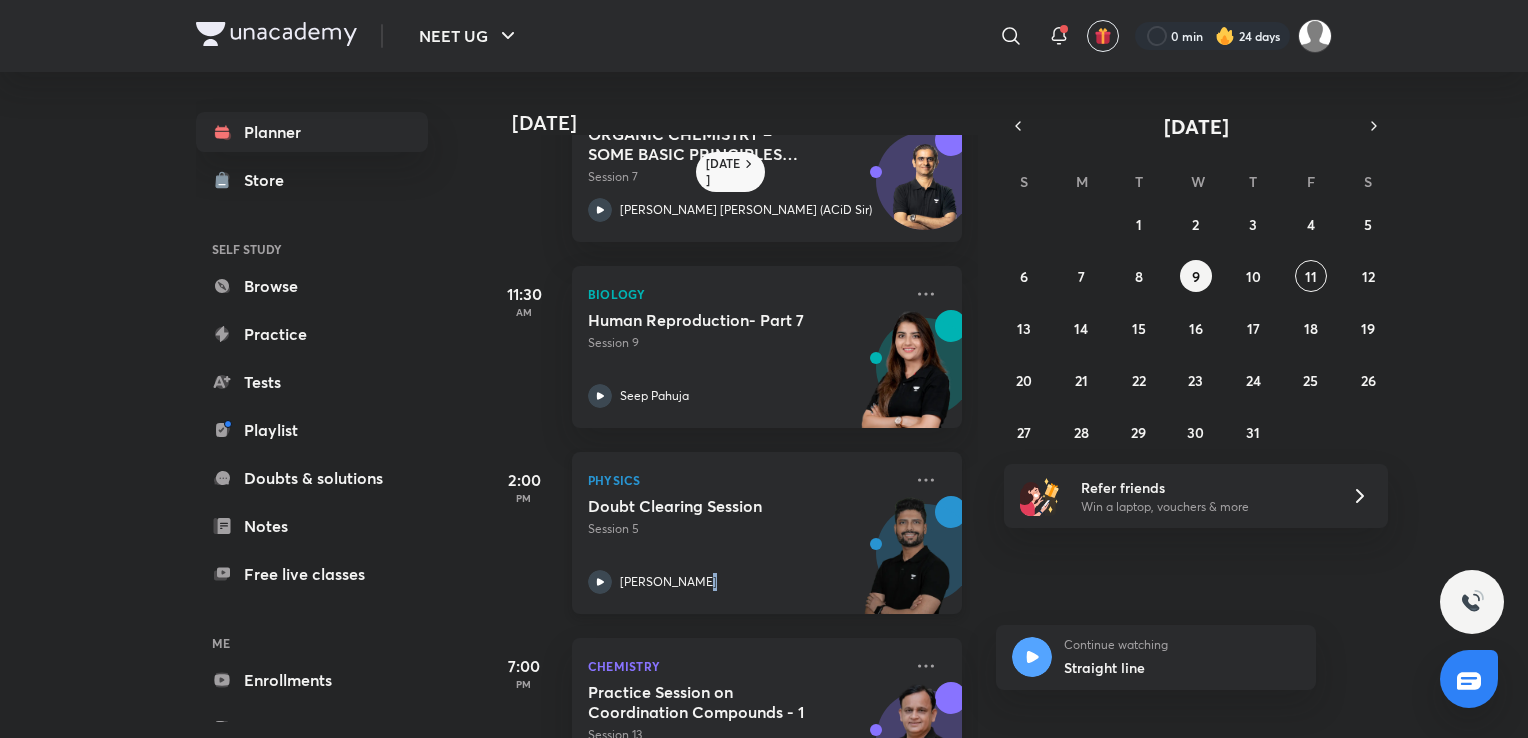 click on "Doubt Clearing Session Session 5 [PERSON_NAME]" at bounding box center [745, 545] 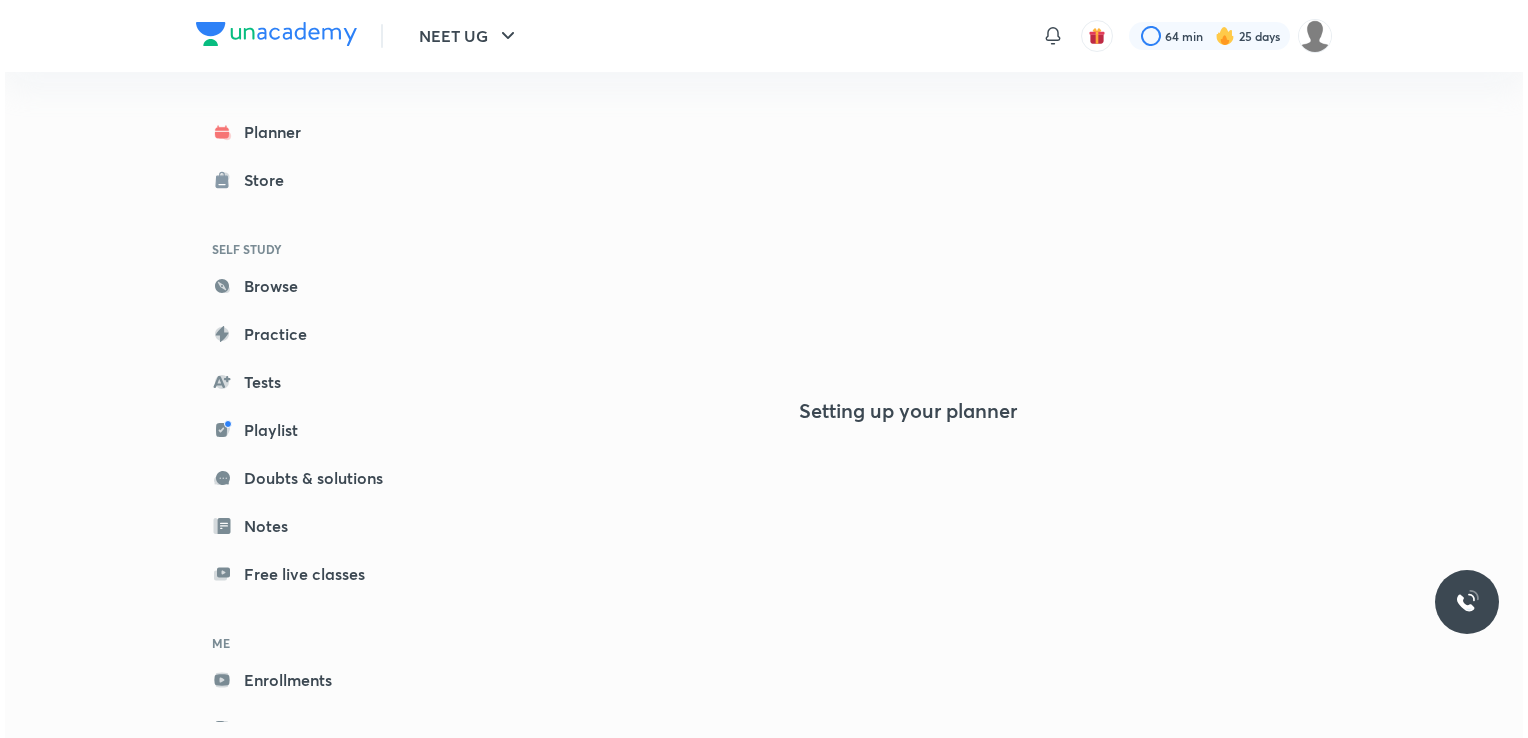 scroll, scrollTop: 0, scrollLeft: 0, axis: both 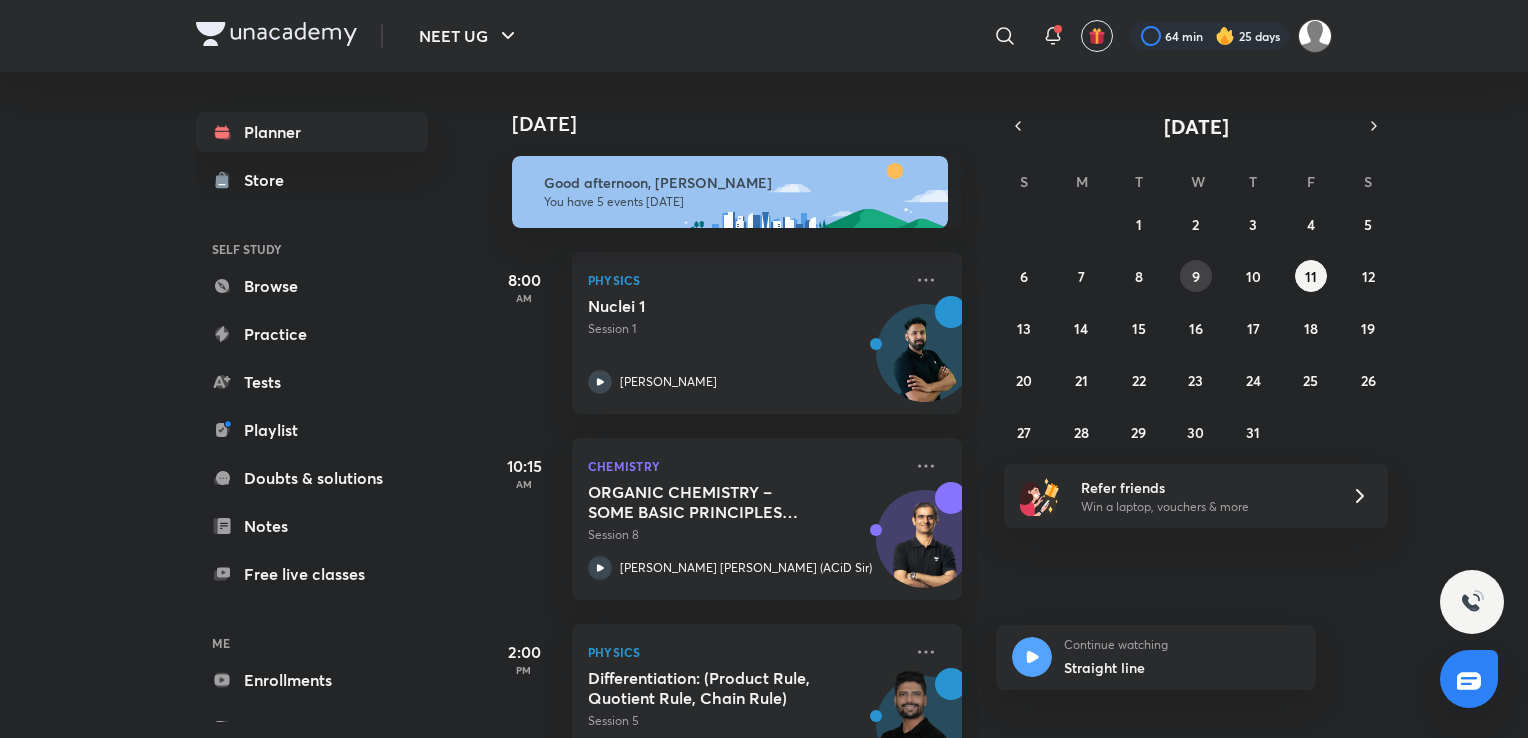 click on "9" at bounding box center (1196, 276) 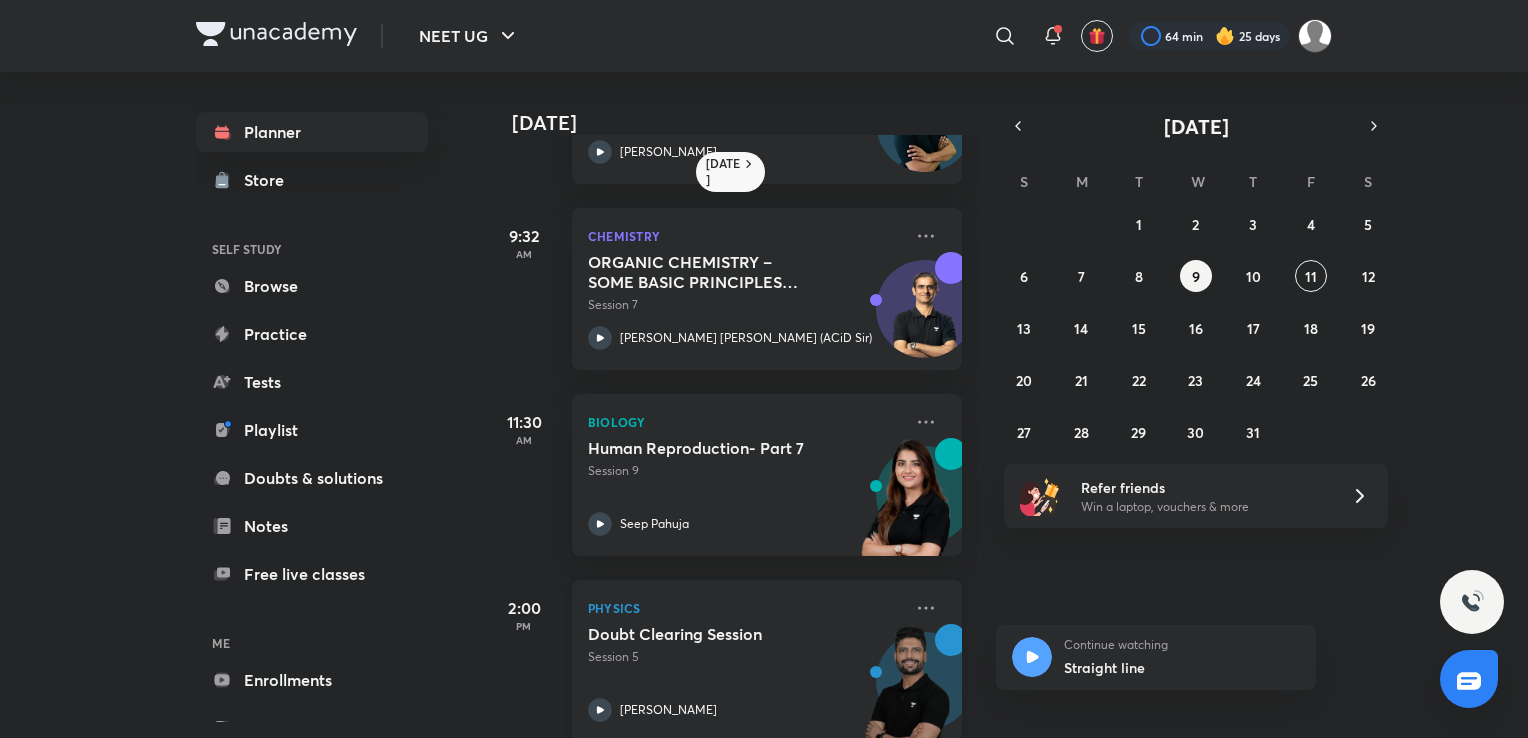 scroll, scrollTop: 324, scrollLeft: 0, axis: vertical 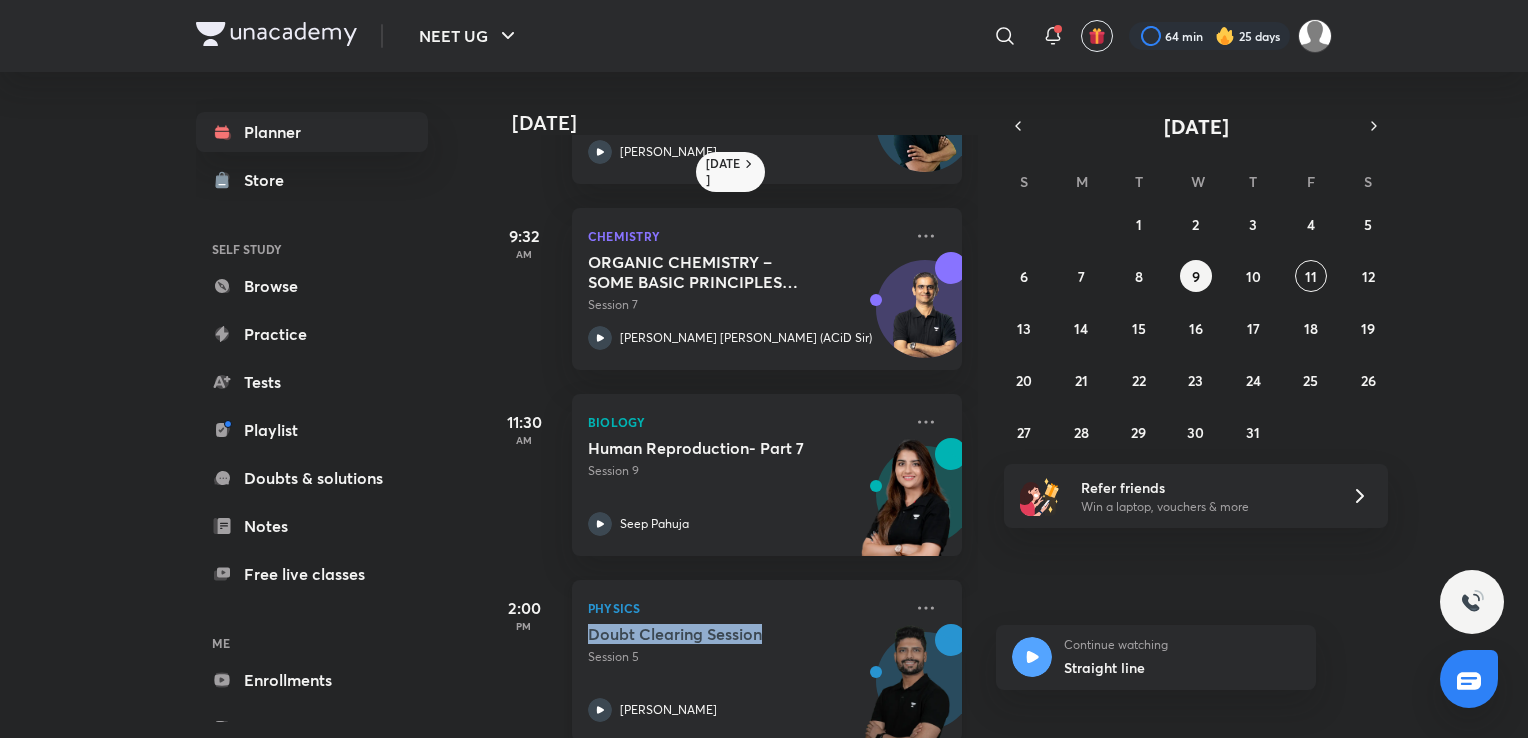 click on "Doubt Clearing Session" at bounding box center (712, 634) 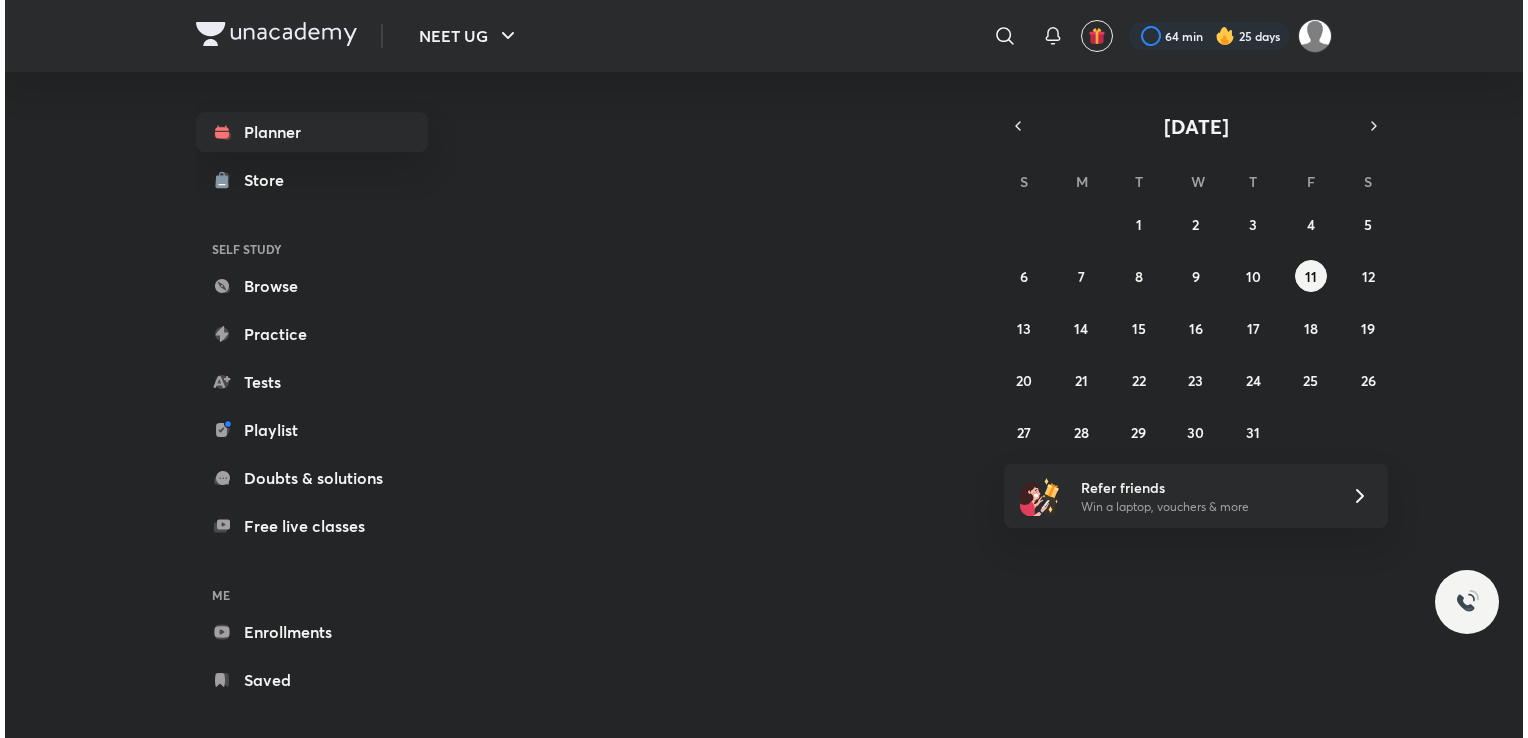 scroll, scrollTop: 0, scrollLeft: 0, axis: both 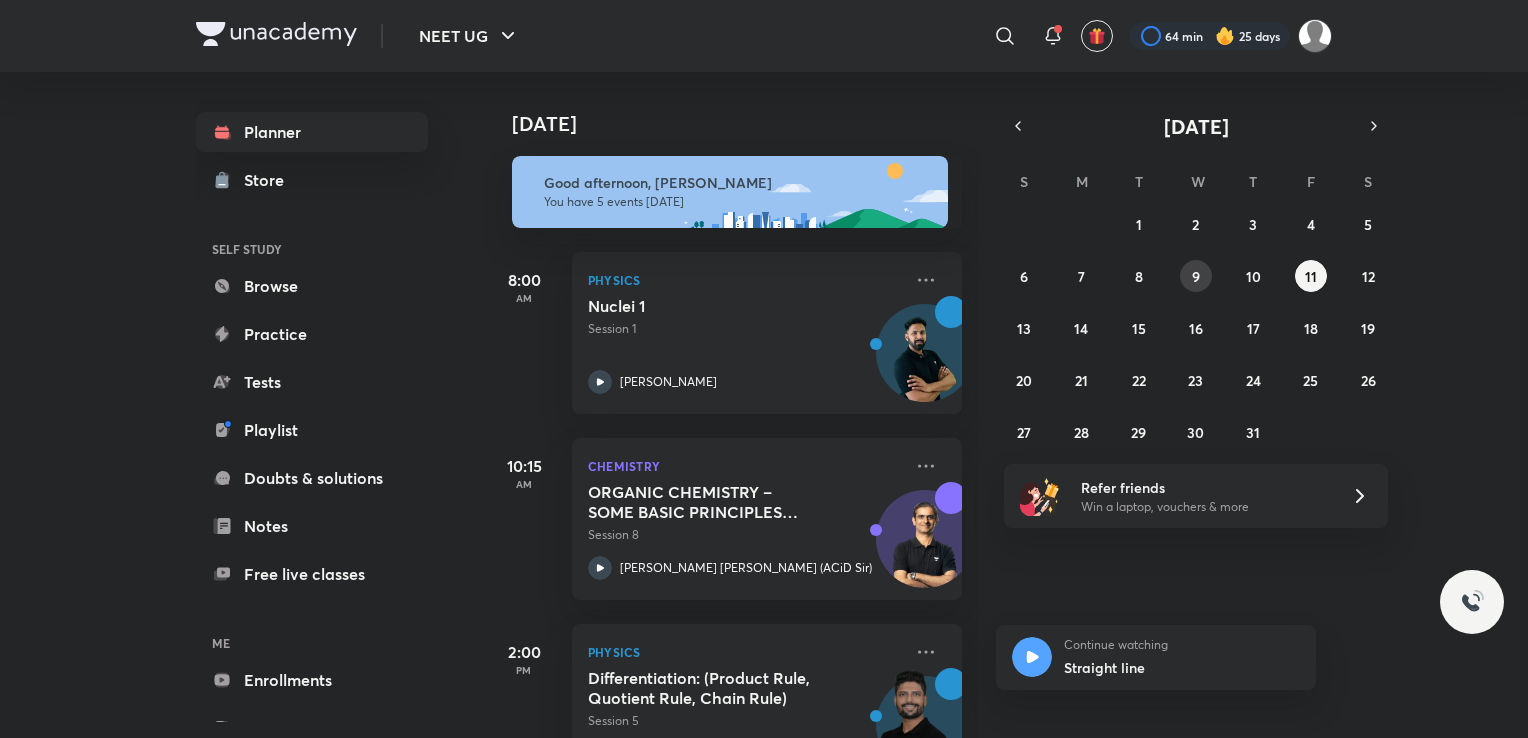 click on "9" at bounding box center [1196, 276] 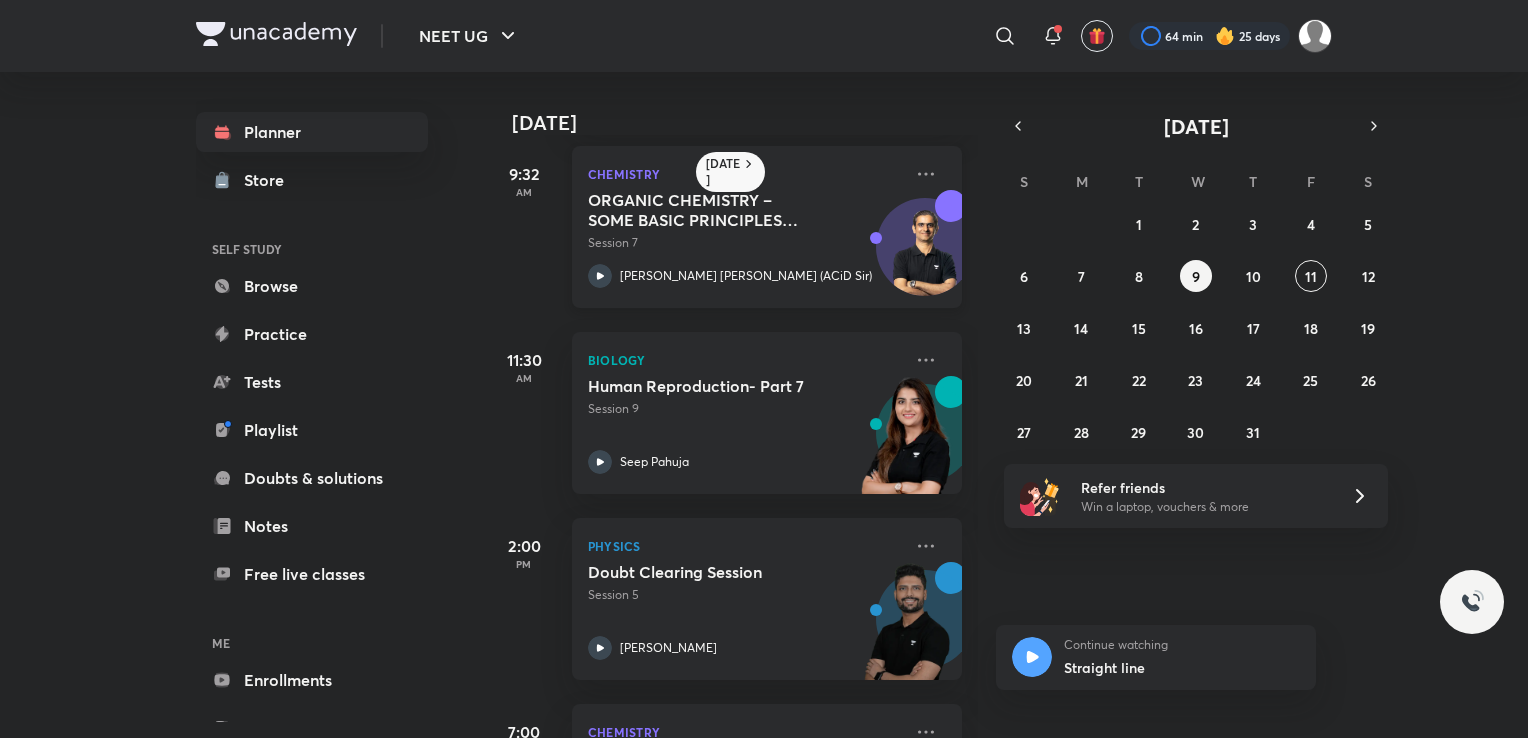 scroll, scrollTop: 390, scrollLeft: 0, axis: vertical 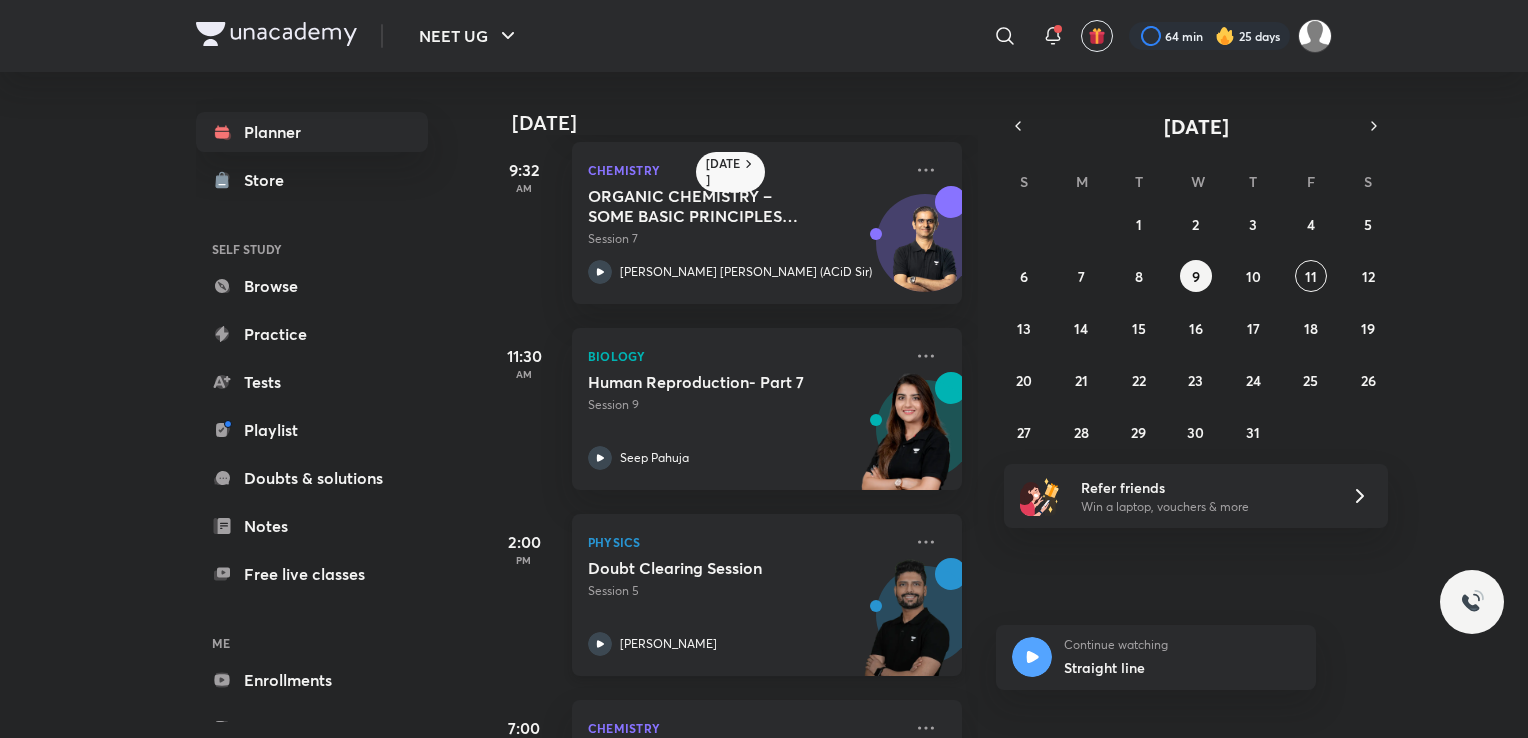 click on "Doubt Clearing Session Session 5 [PERSON_NAME]" at bounding box center (745, 607) 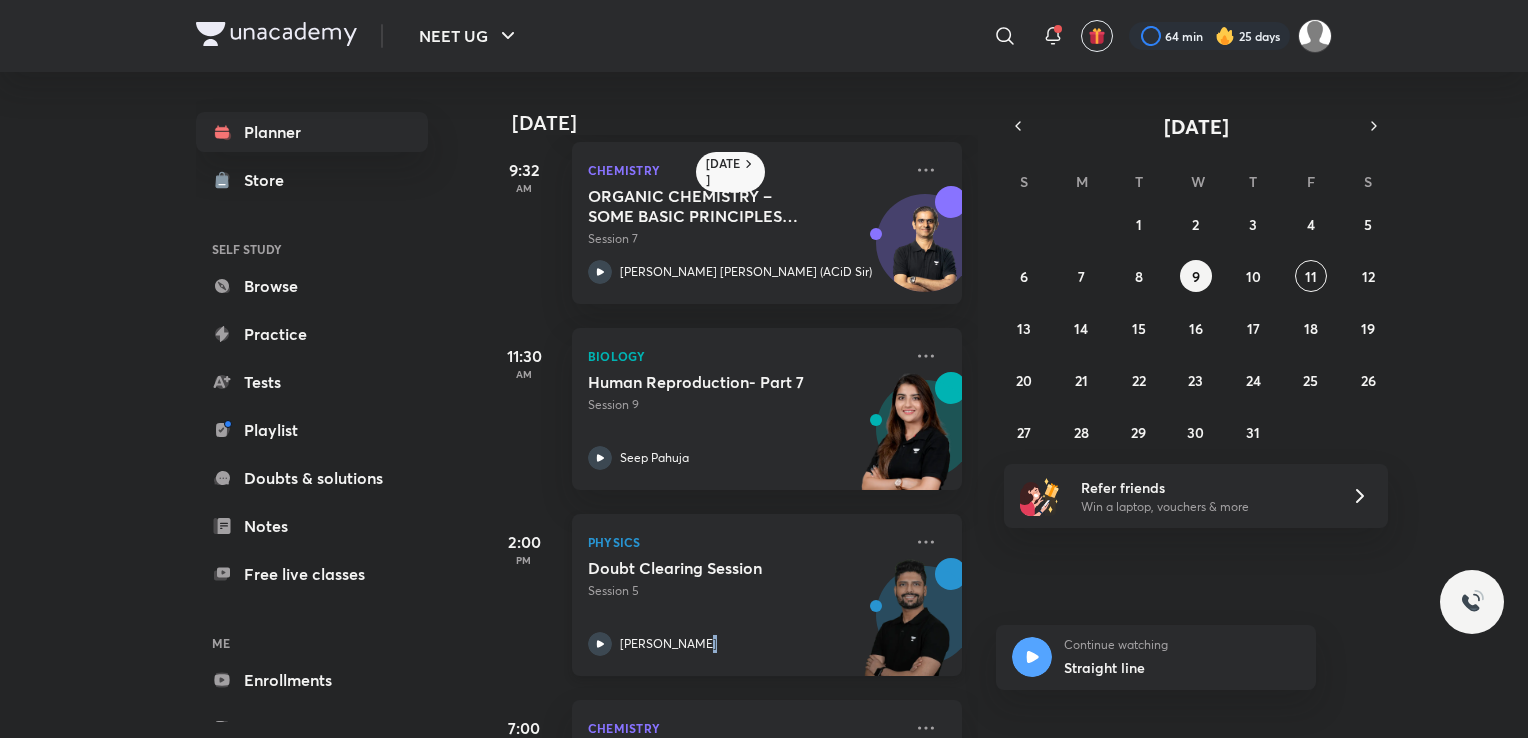 click on "Doubt Clearing Session Session 5 [PERSON_NAME]" at bounding box center (745, 607) 